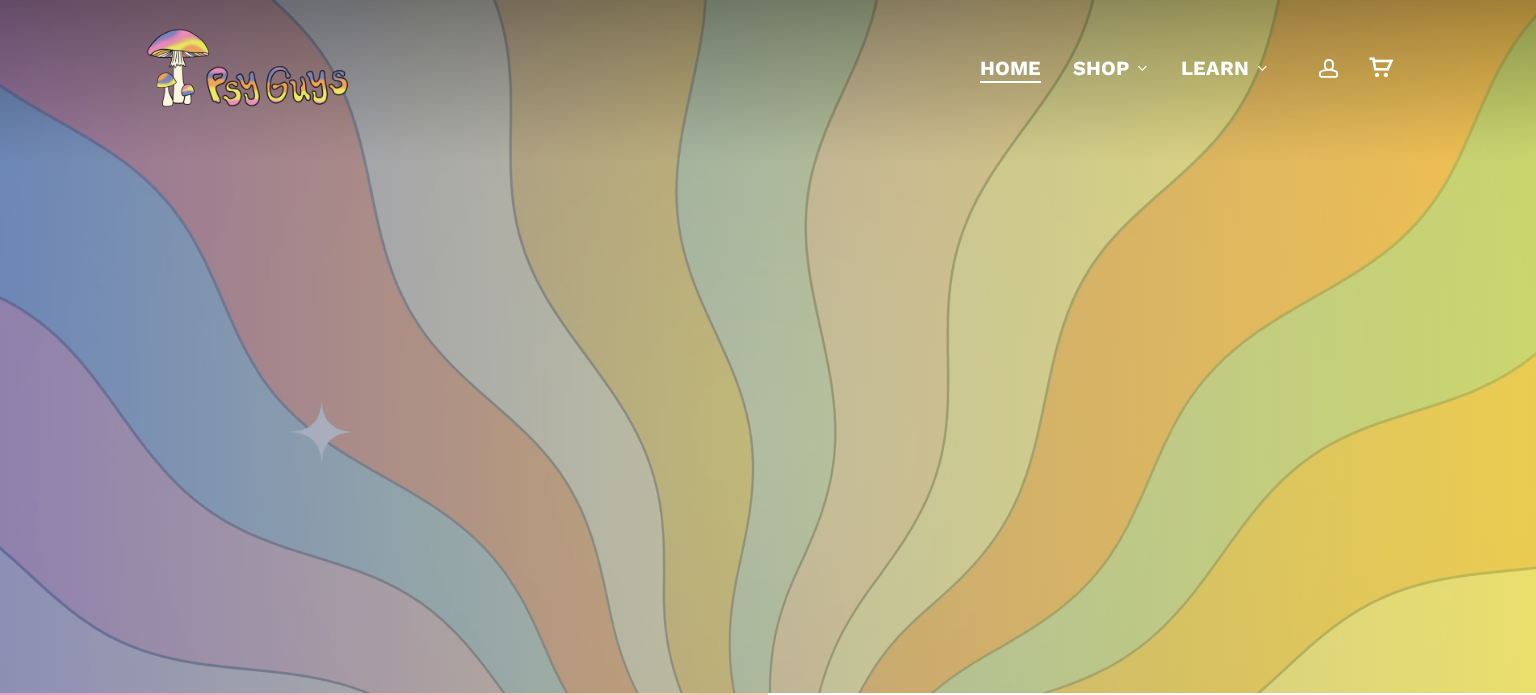 scroll, scrollTop: 0, scrollLeft: 0, axis: both 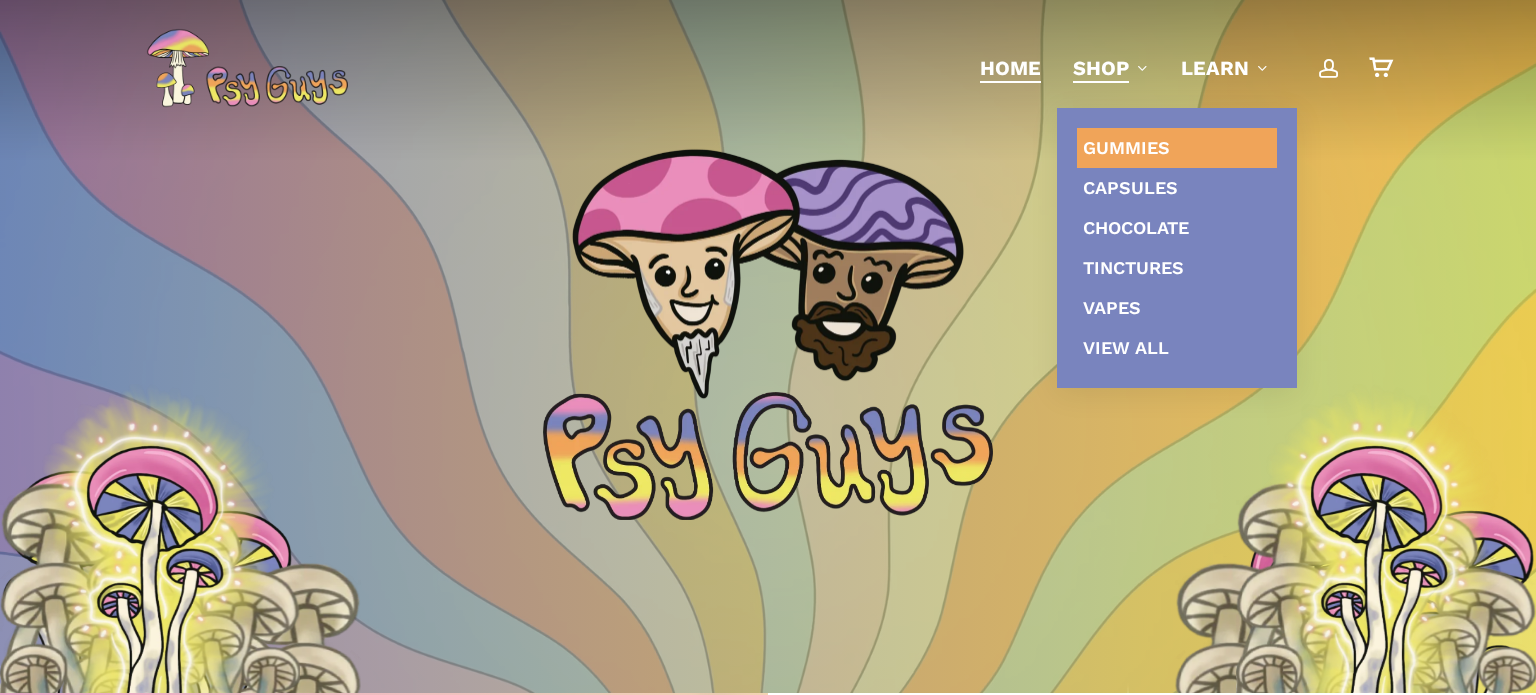 click on "Gummies" at bounding box center (1126, 147) 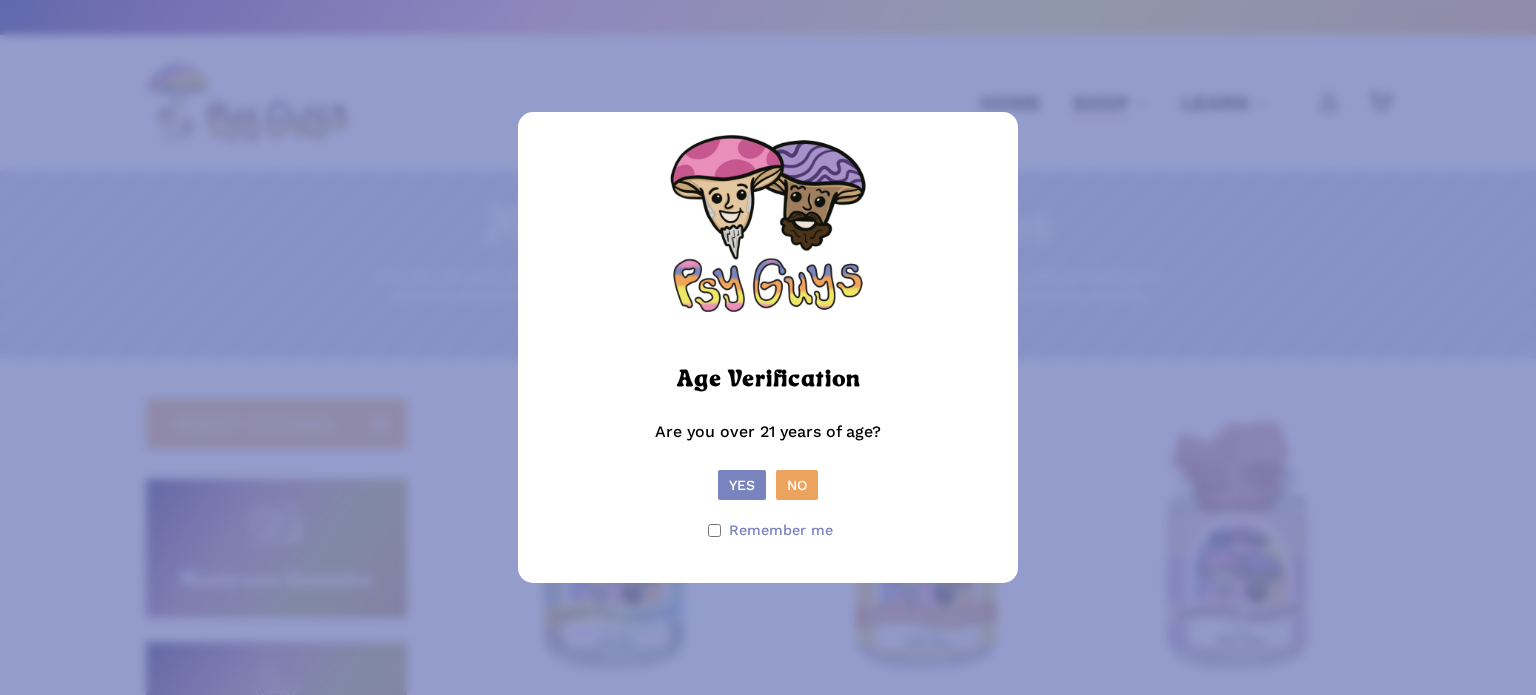 scroll, scrollTop: 0, scrollLeft: 0, axis: both 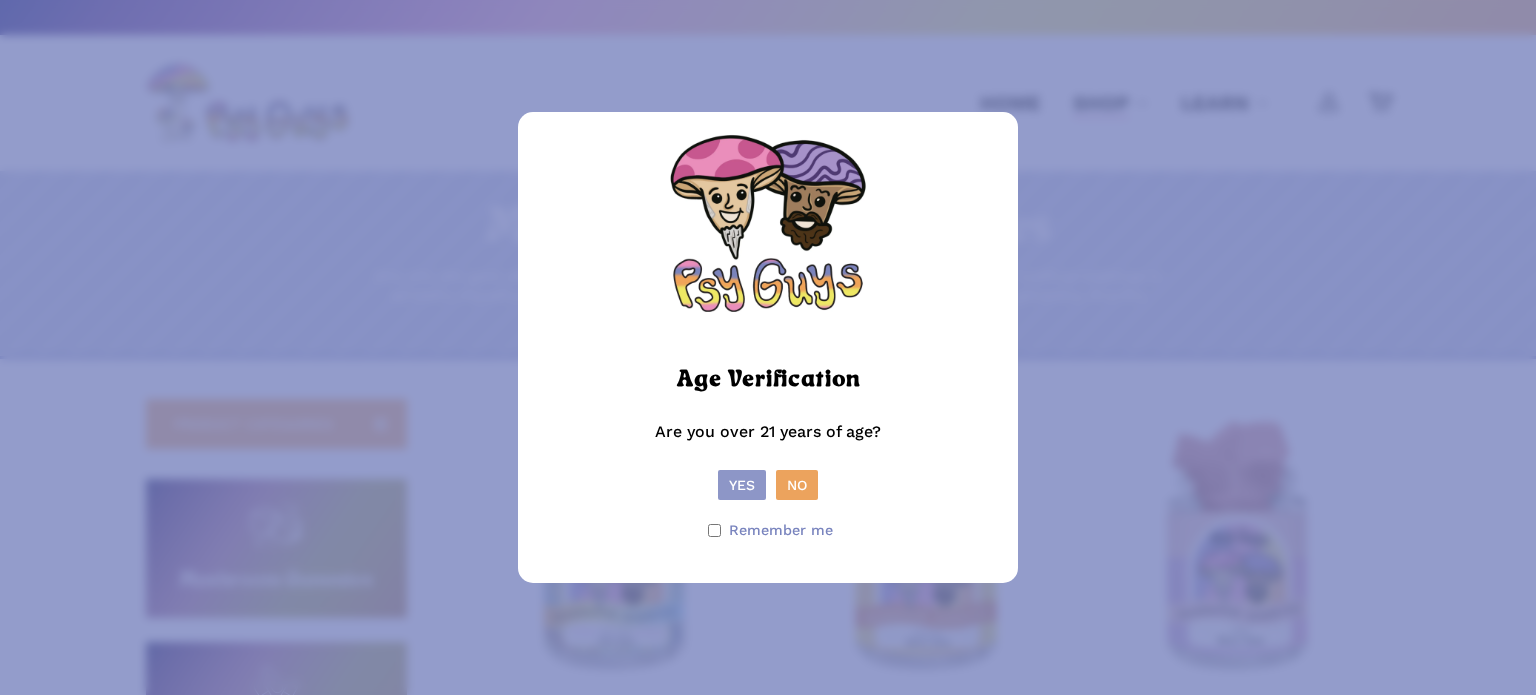 click on "Yes" at bounding box center (742, 485) 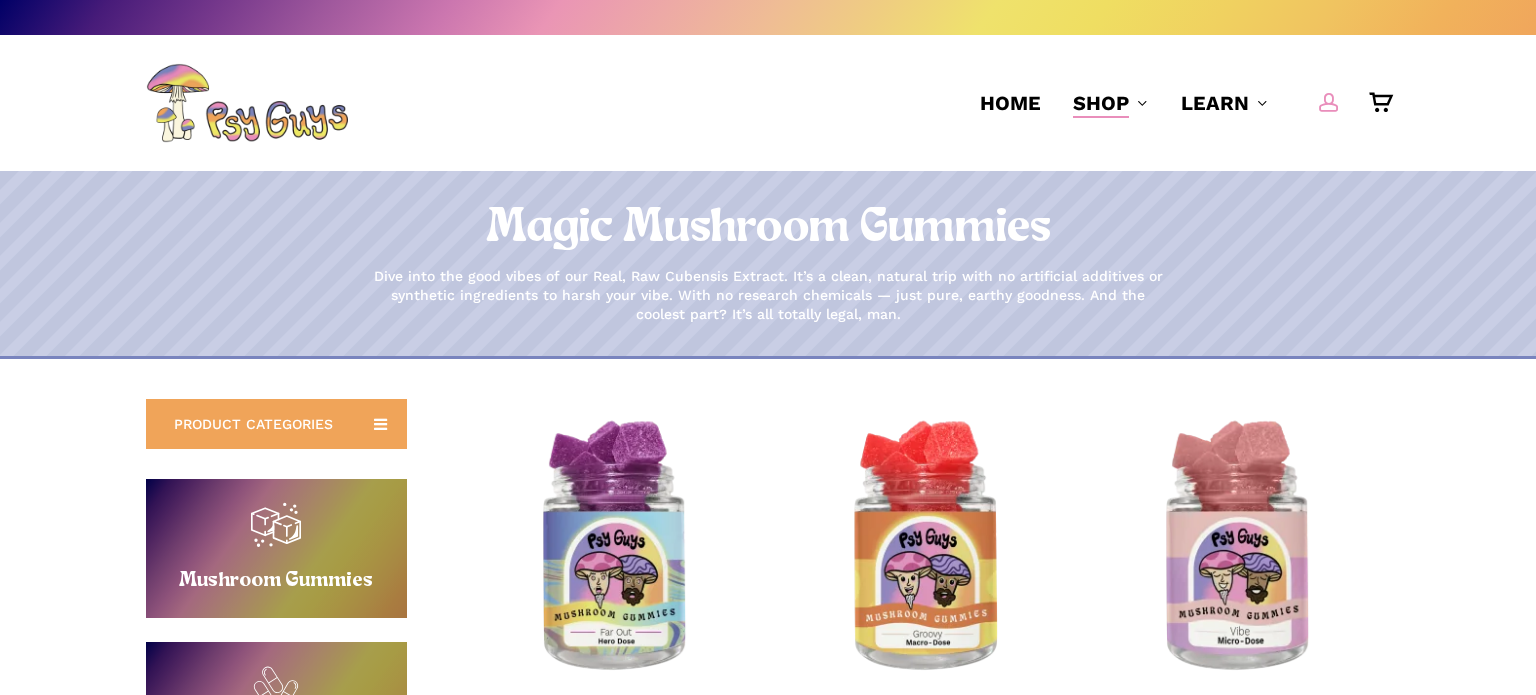 click at bounding box center [1329, 102] 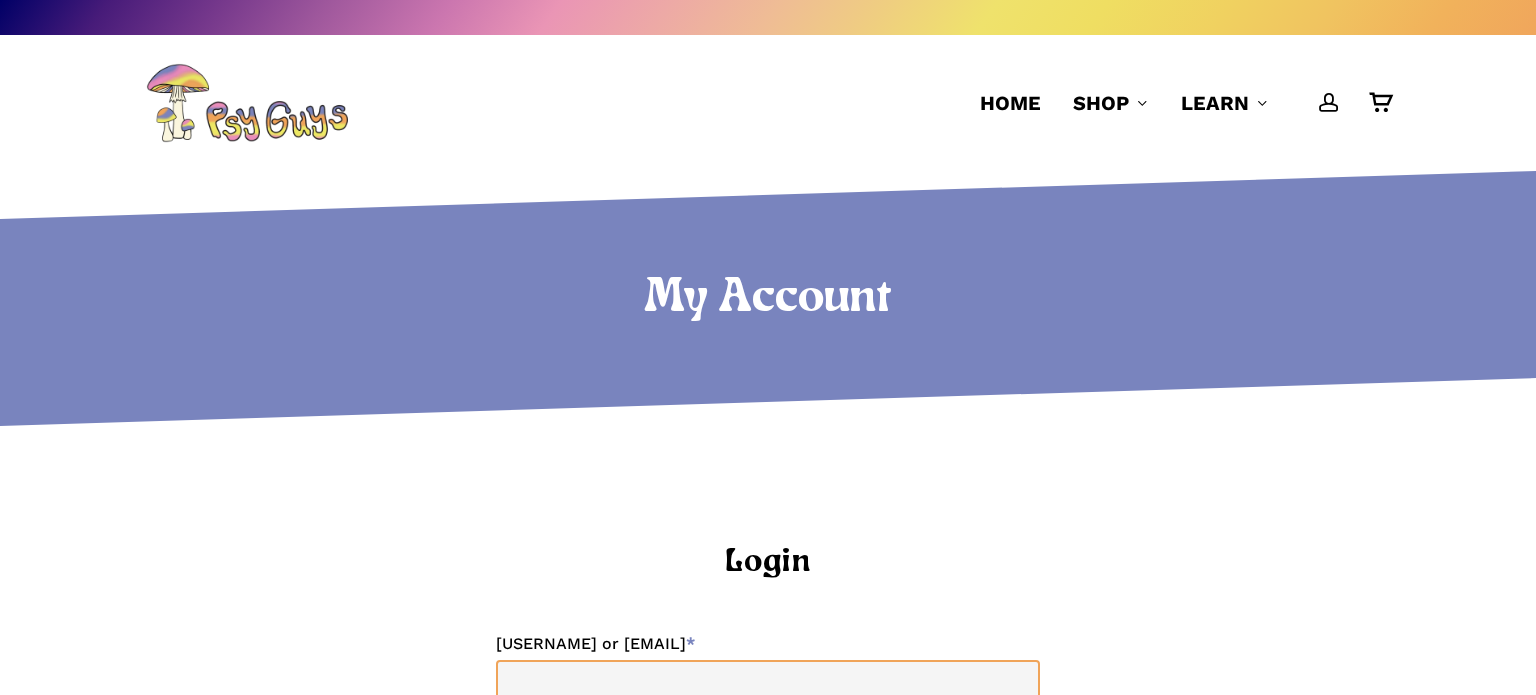 scroll, scrollTop: 0, scrollLeft: 0, axis: both 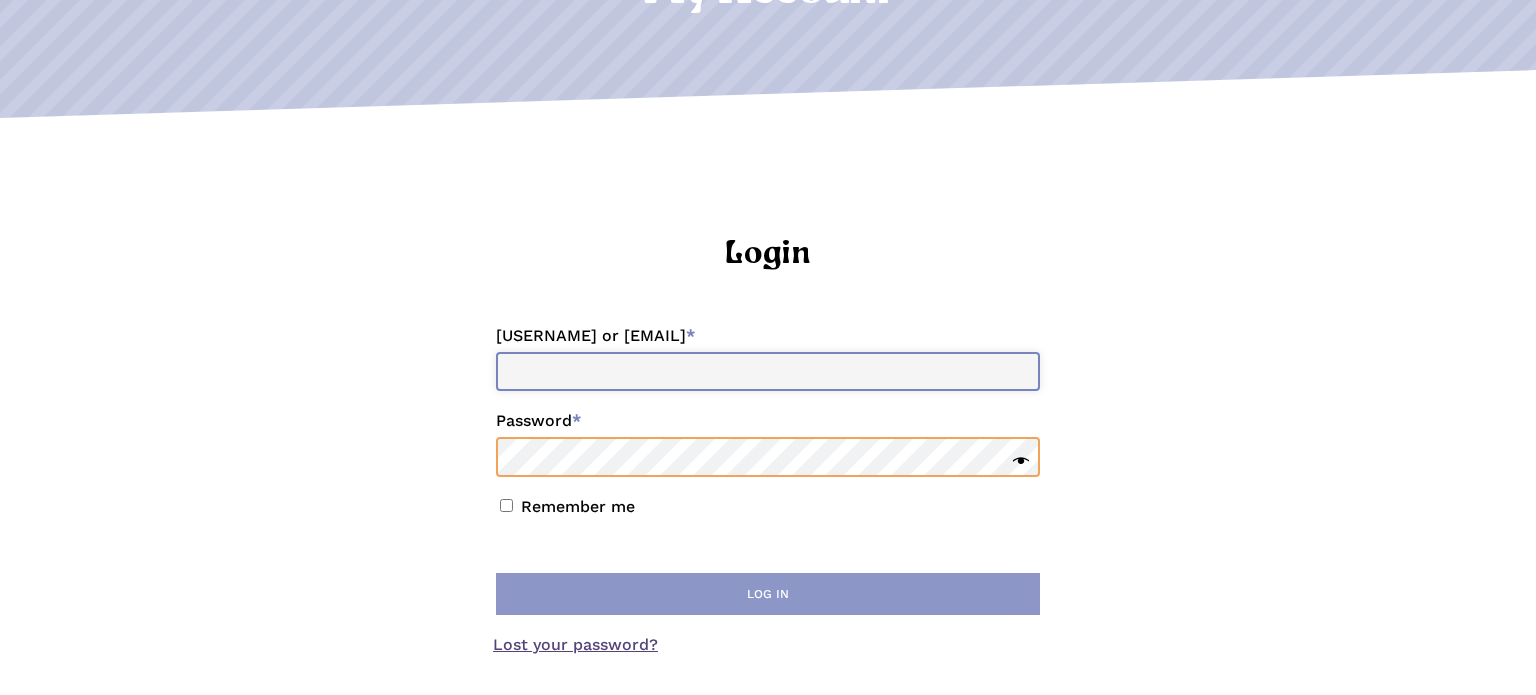 type on "**********" 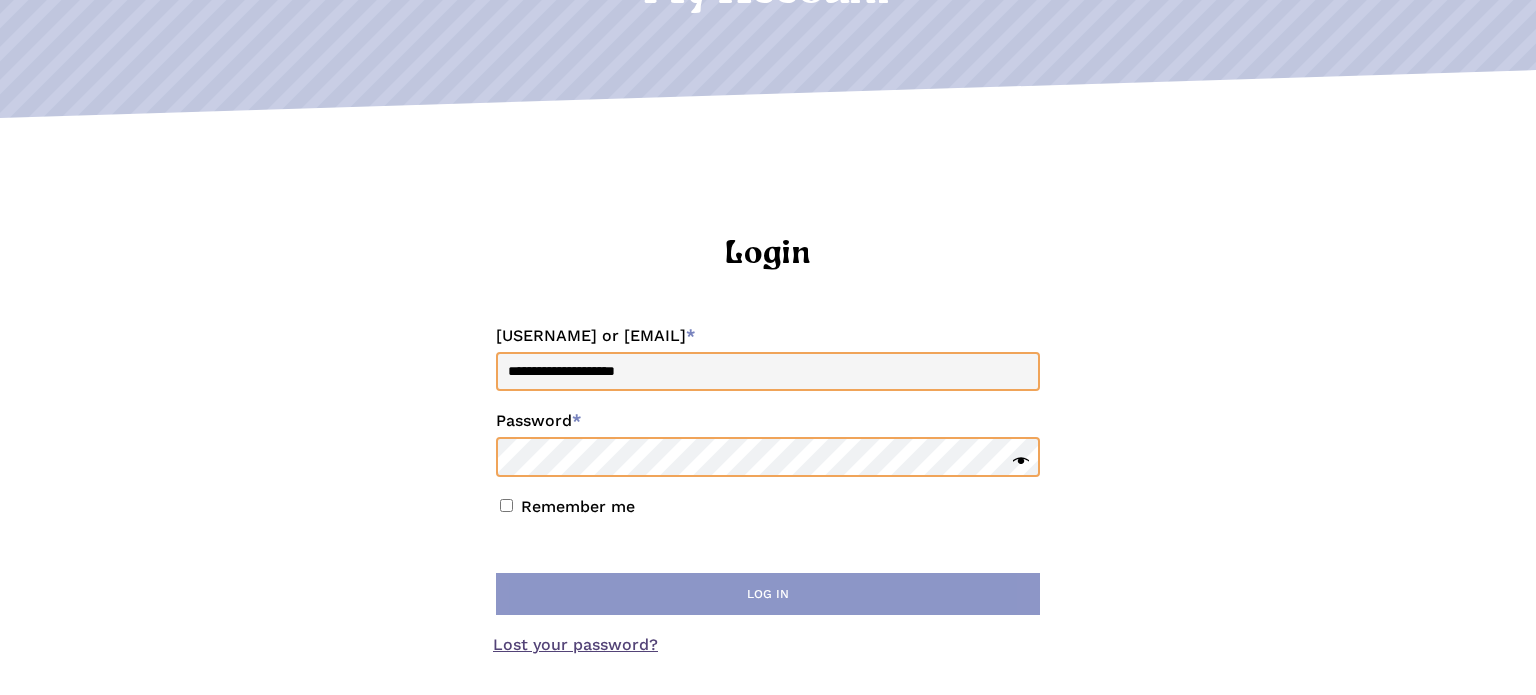 click on "Log in" at bounding box center [768, 594] 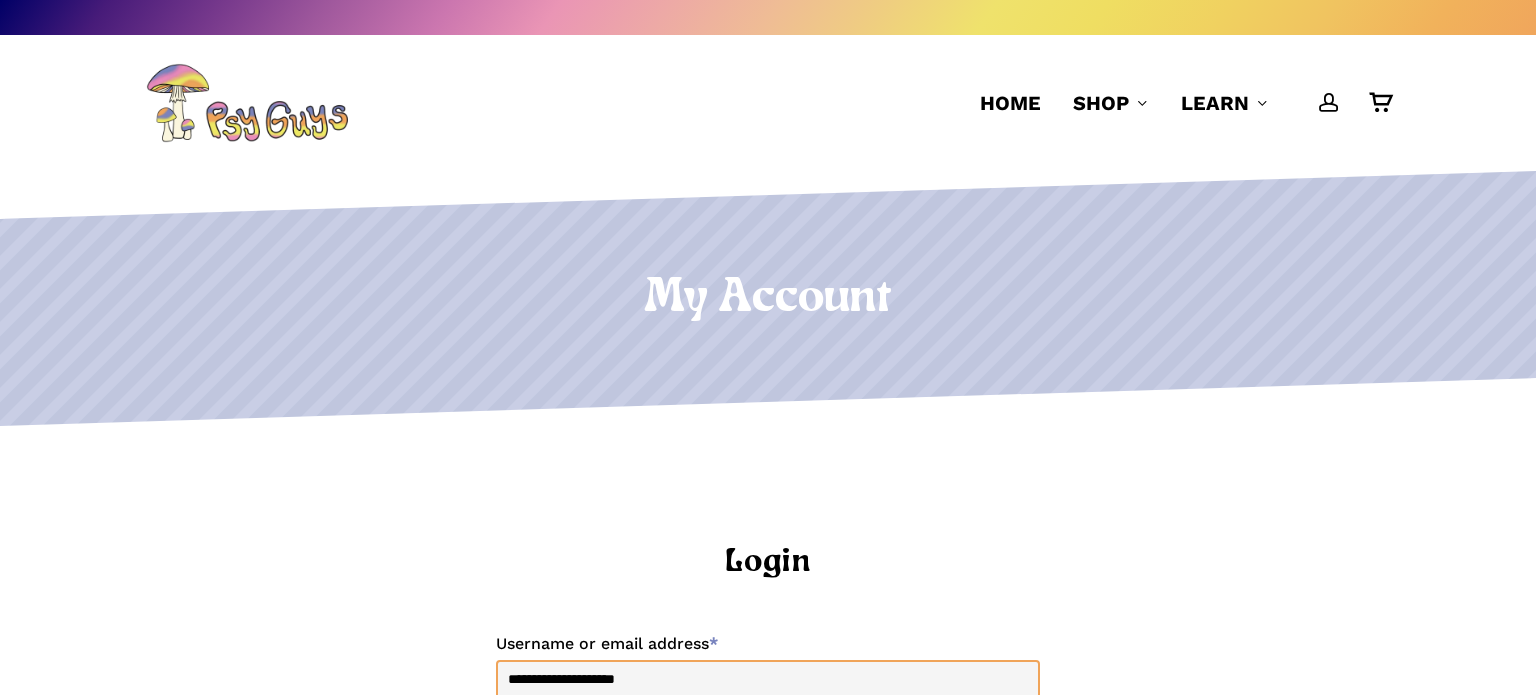 scroll, scrollTop: 0, scrollLeft: 0, axis: both 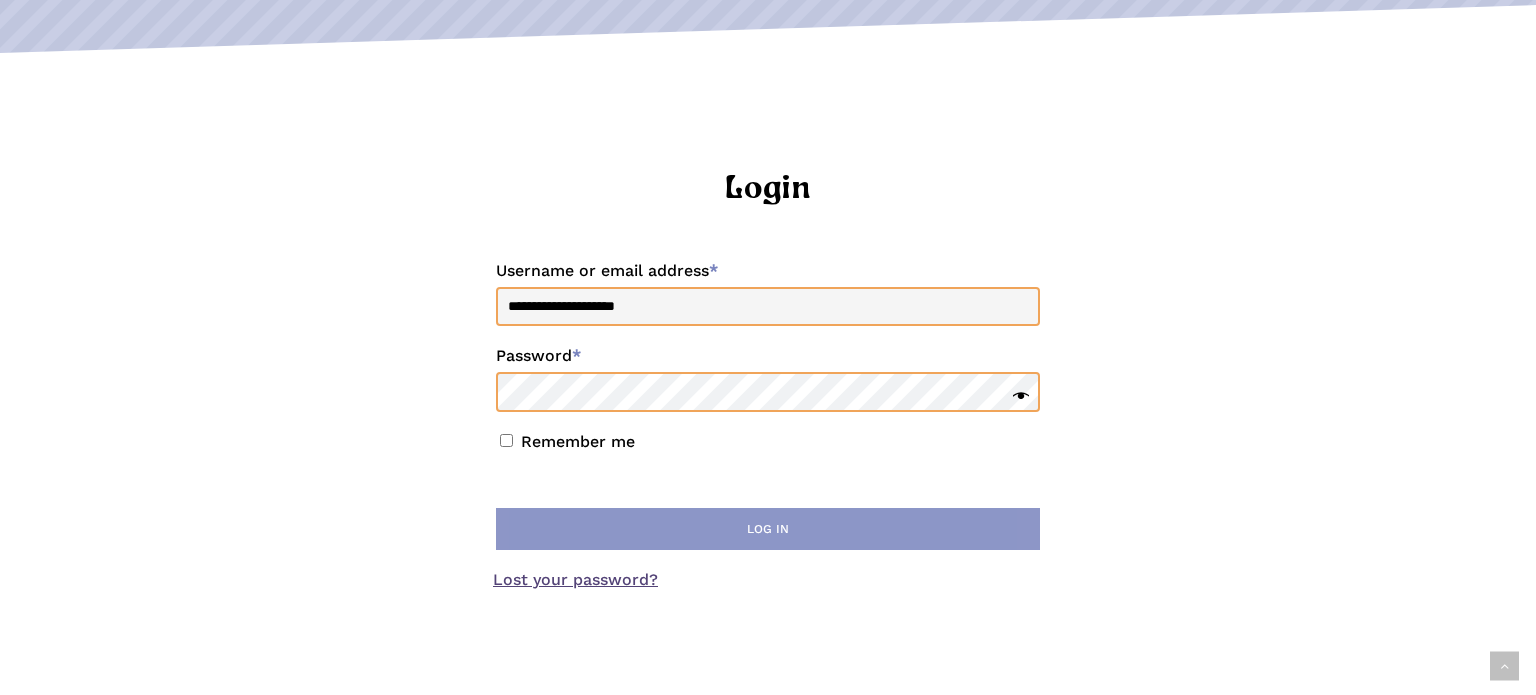 click on "Log in" at bounding box center [768, 529] 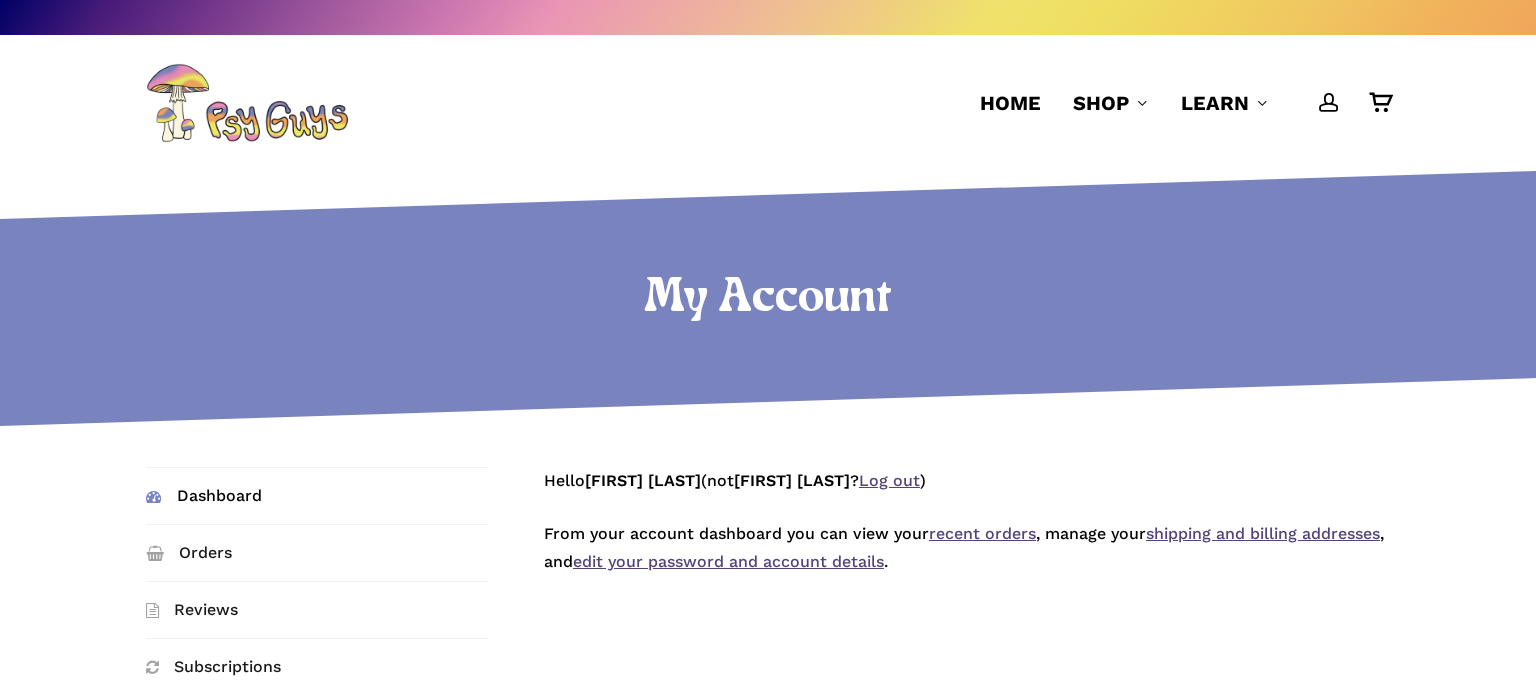 scroll, scrollTop: 0, scrollLeft: 0, axis: both 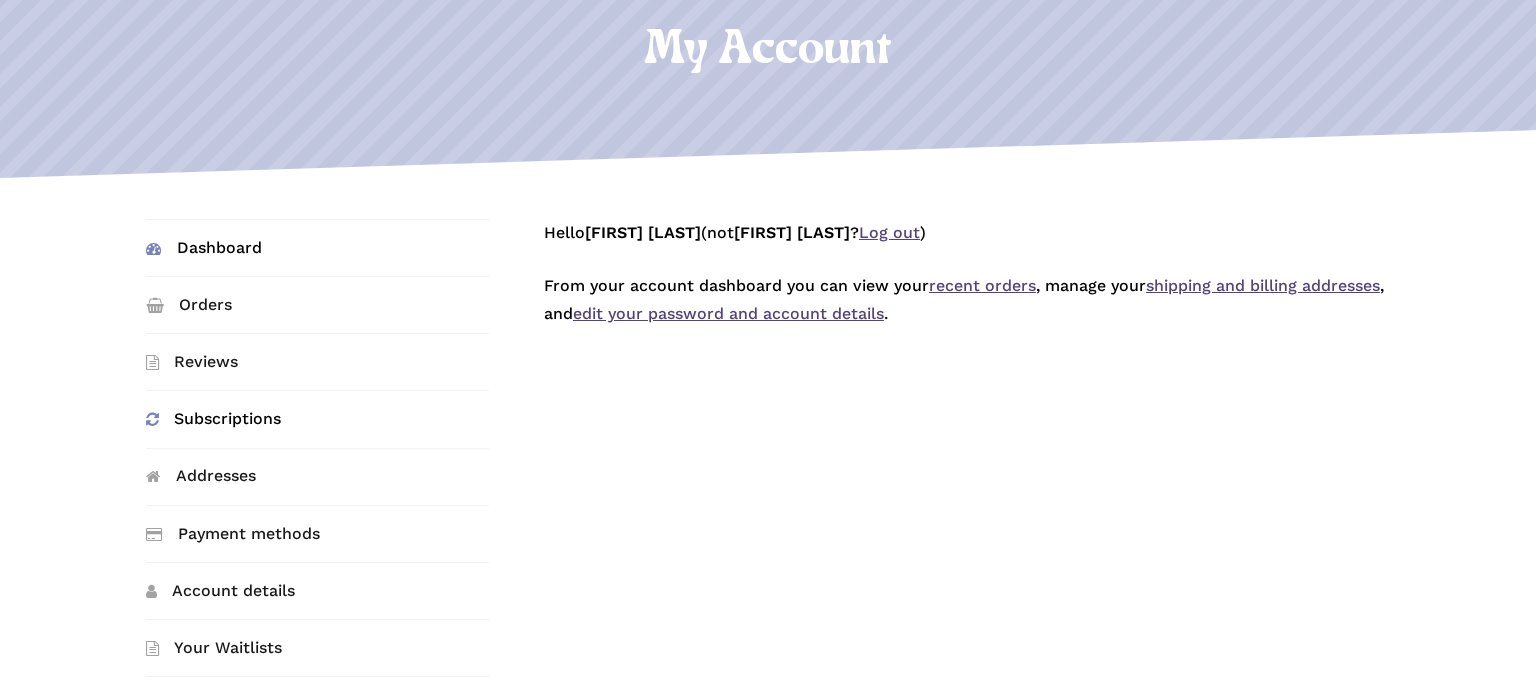 click on "Subscriptions" at bounding box center [318, 419] 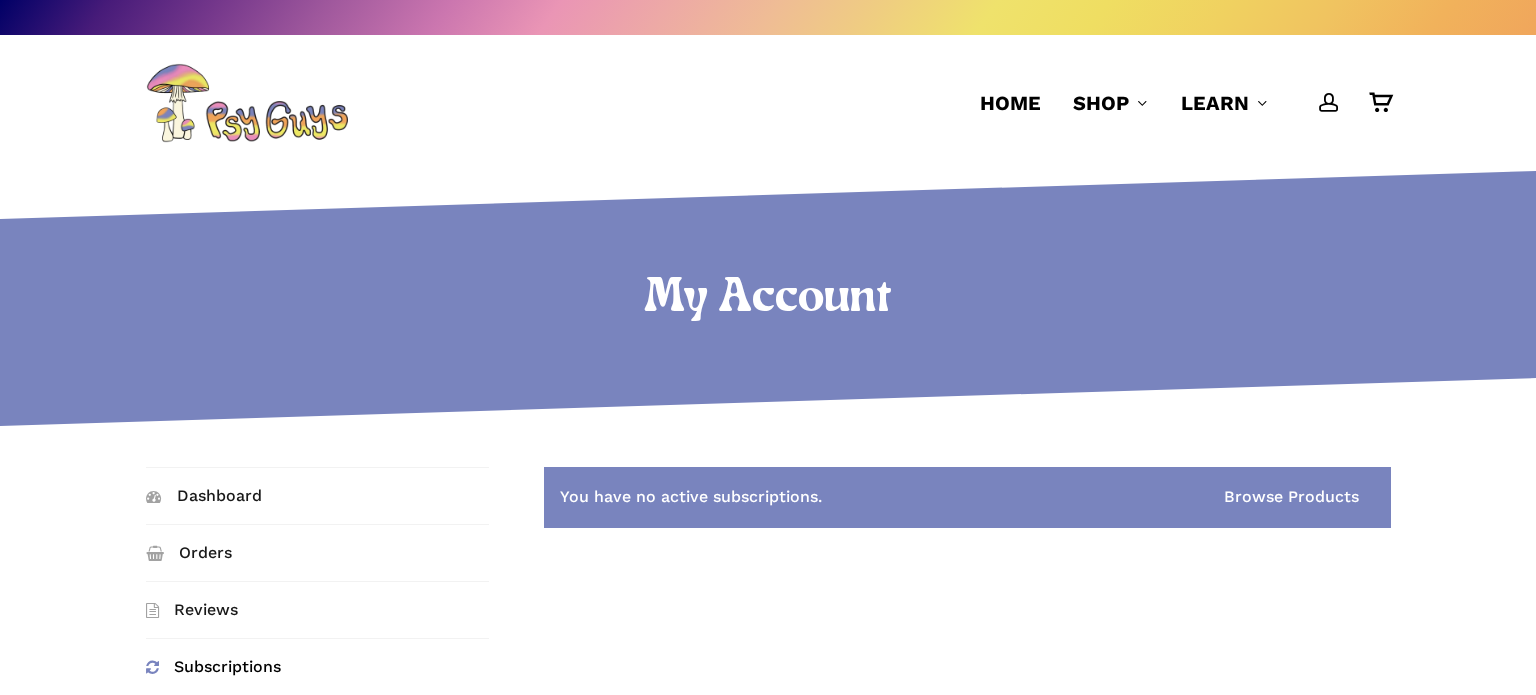 scroll, scrollTop: 0, scrollLeft: 0, axis: both 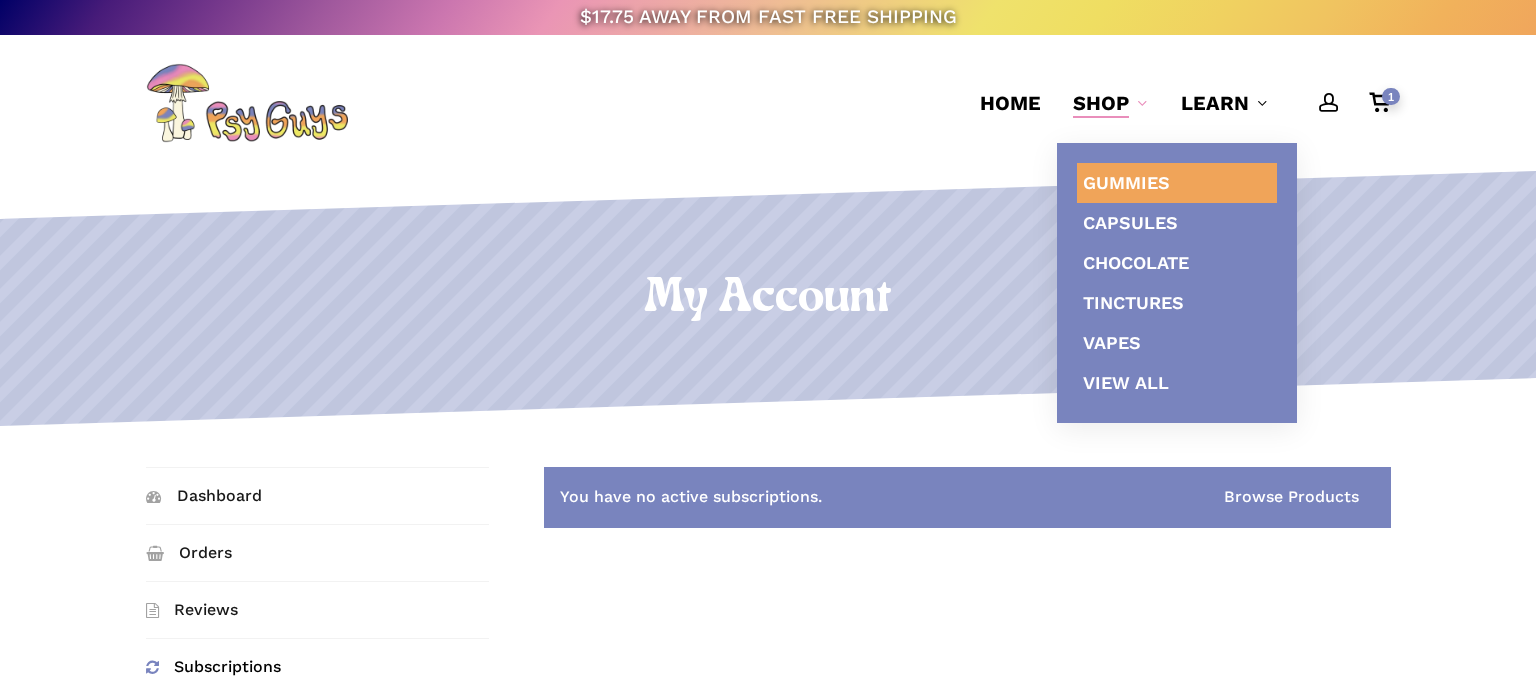 click on "Gummies" at bounding box center (1126, 182) 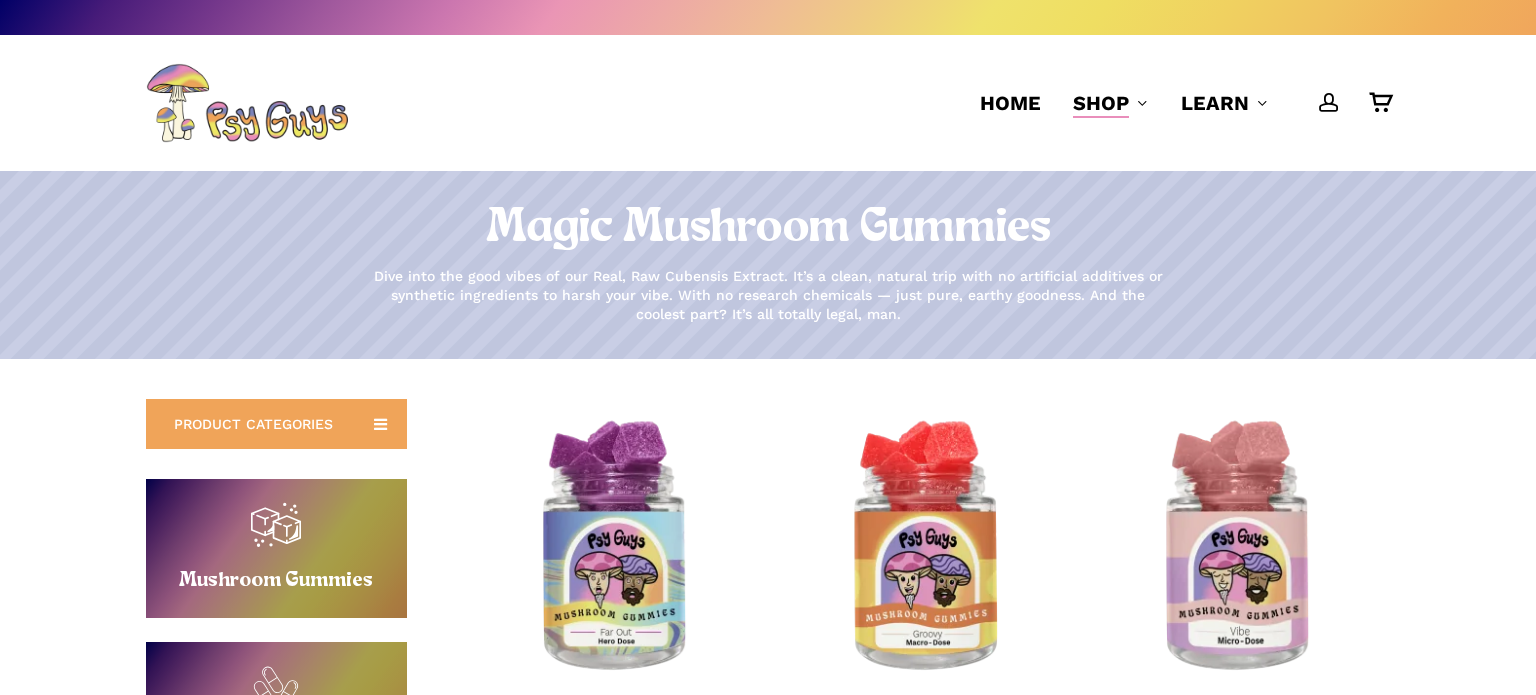 scroll, scrollTop: 0, scrollLeft: 0, axis: both 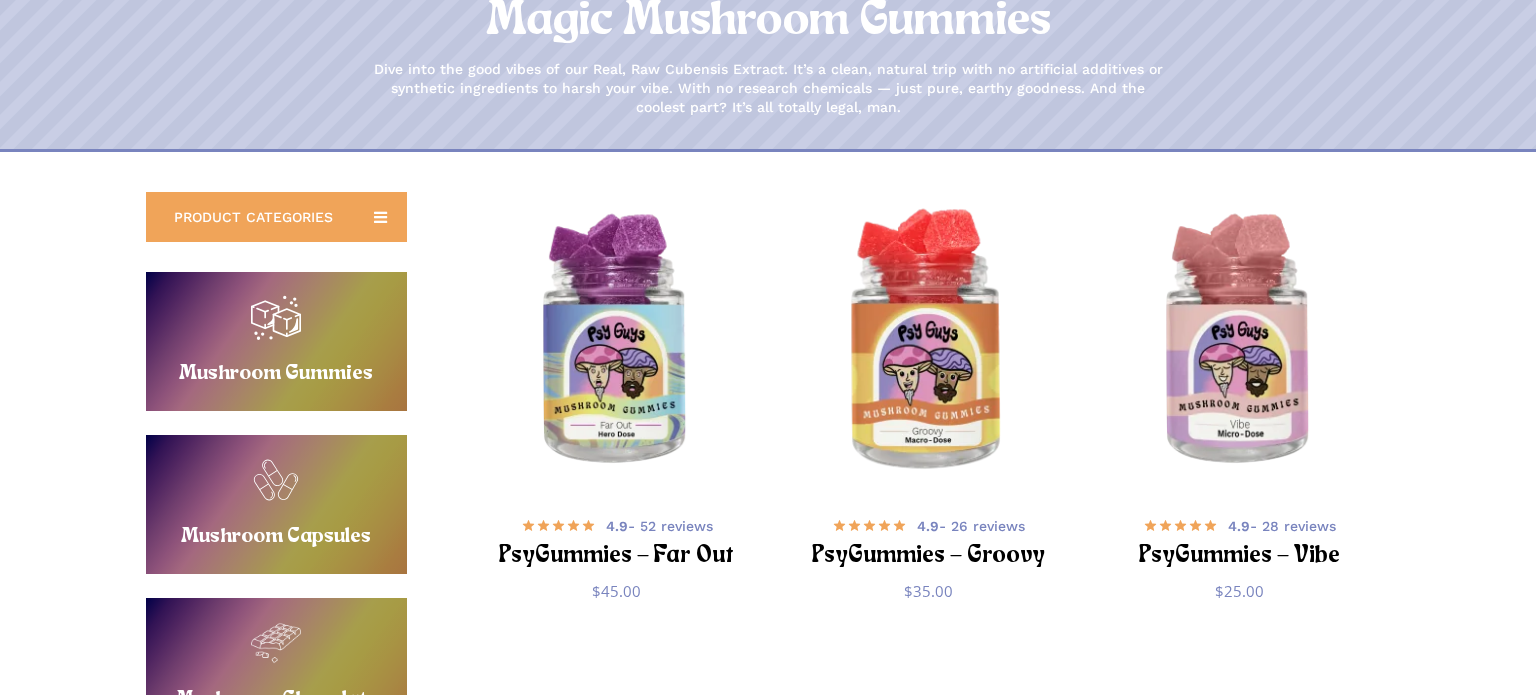click at bounding box center [928, 342] 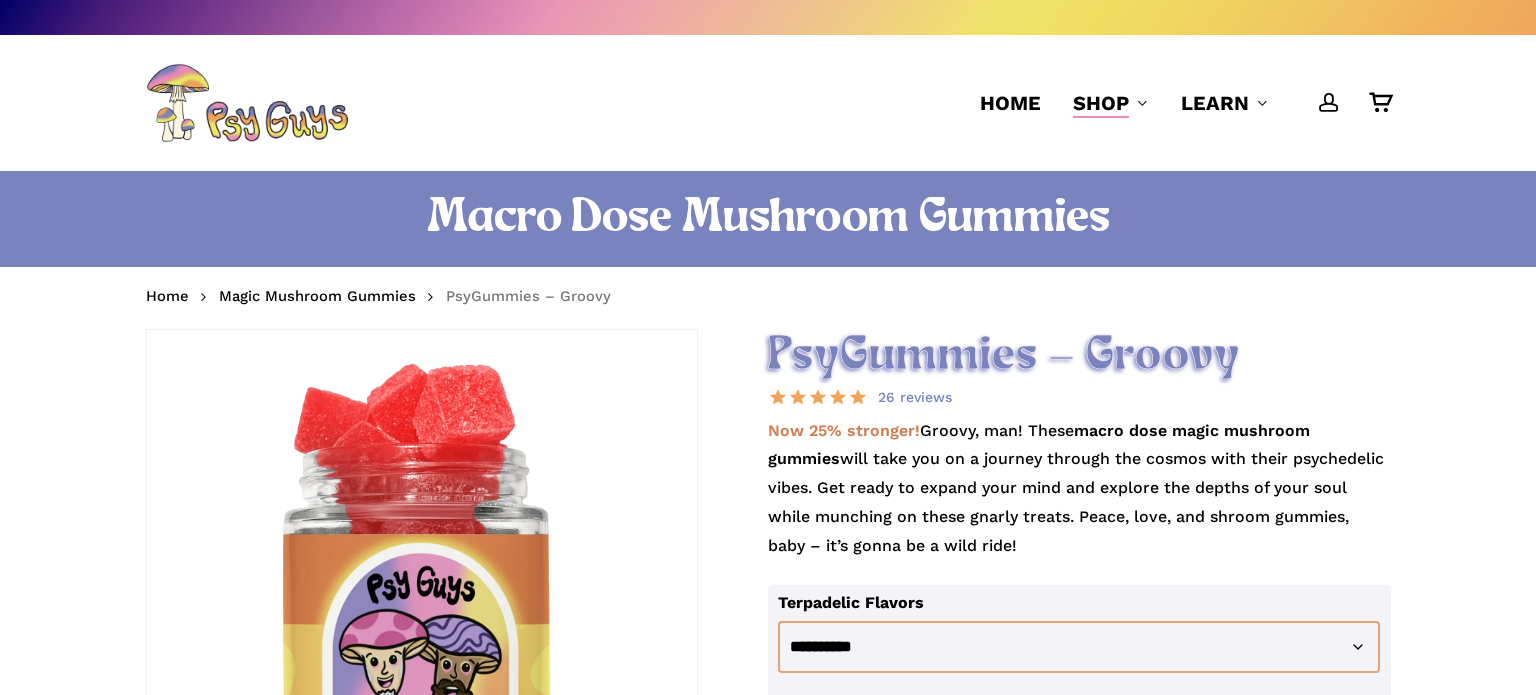 scroll, scrollTop: 0, scrollLeft: 0, axis: both 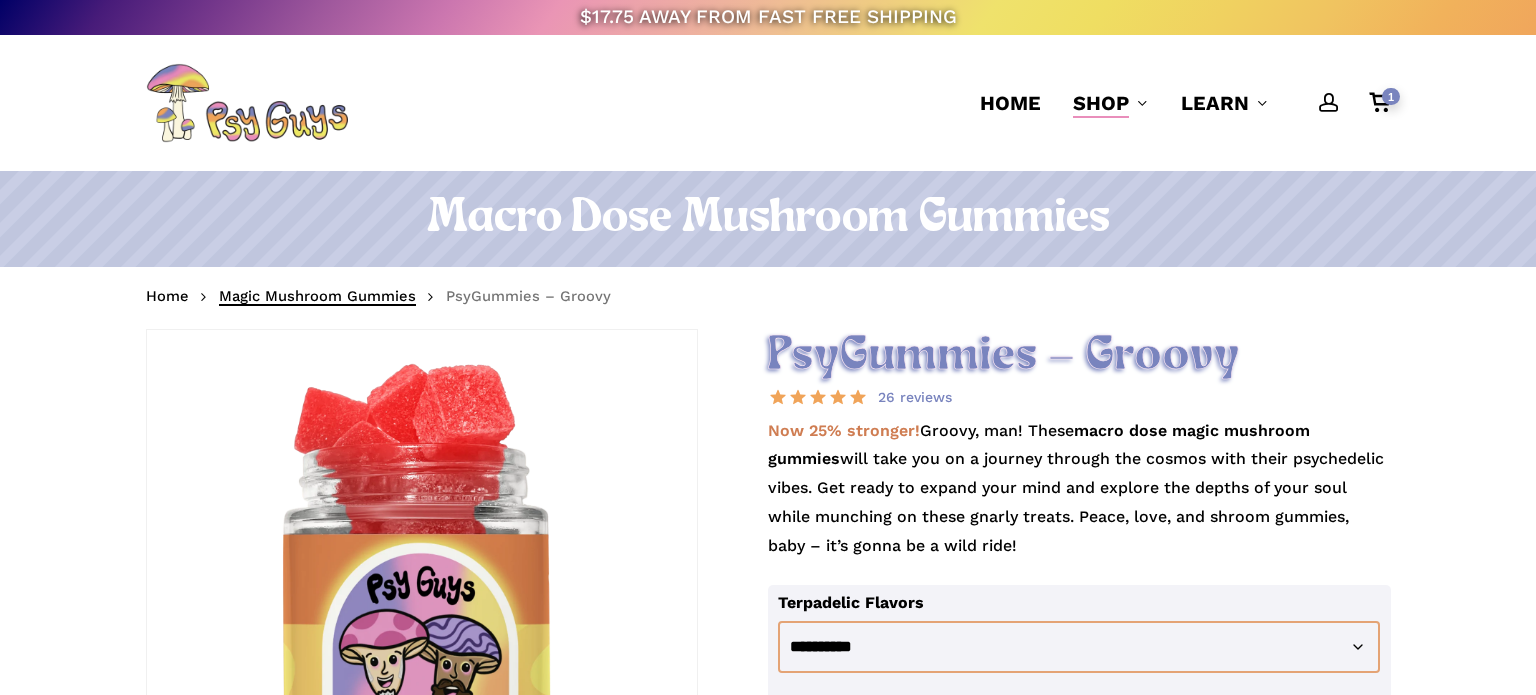 click on "Magic Mushroom Gummies" at bounding box center [317, 296] 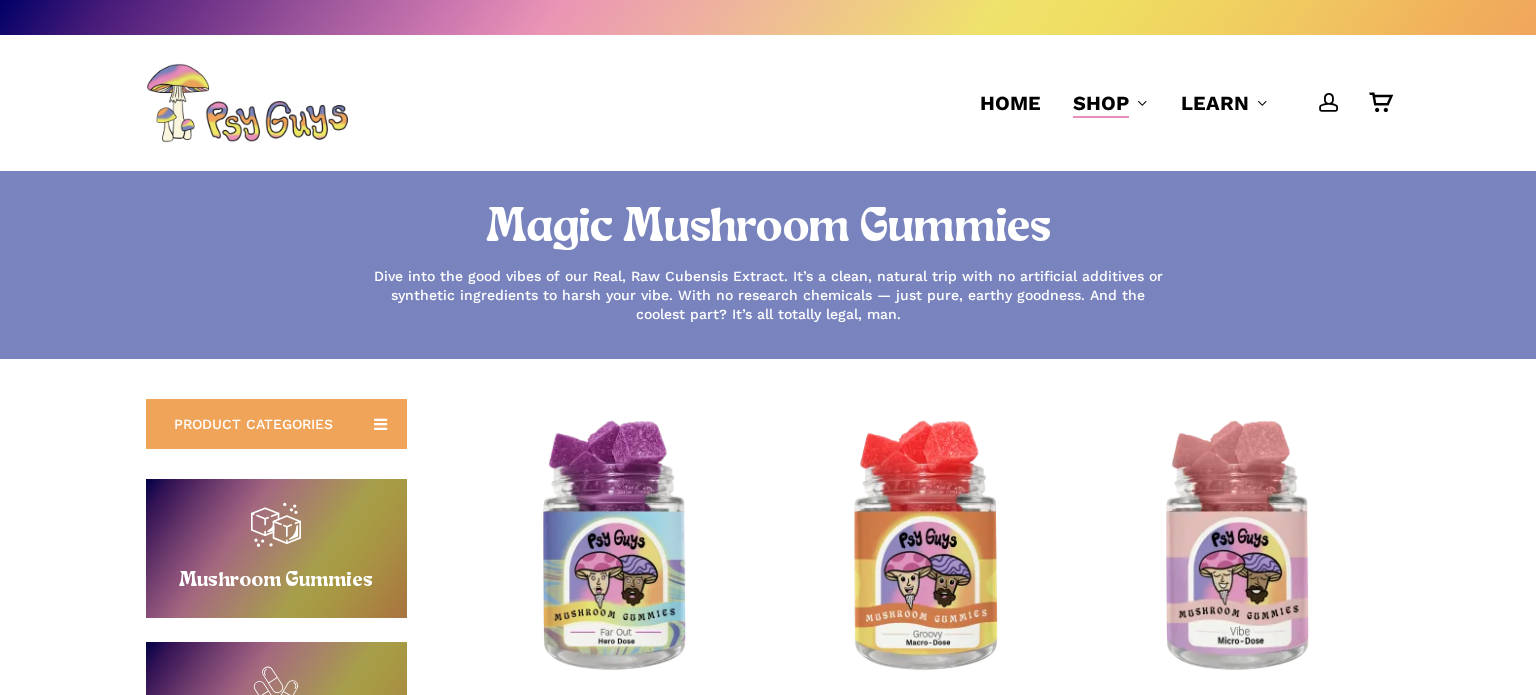 scroll, scrollTop: 0, scrollLeft: 0, axis: both 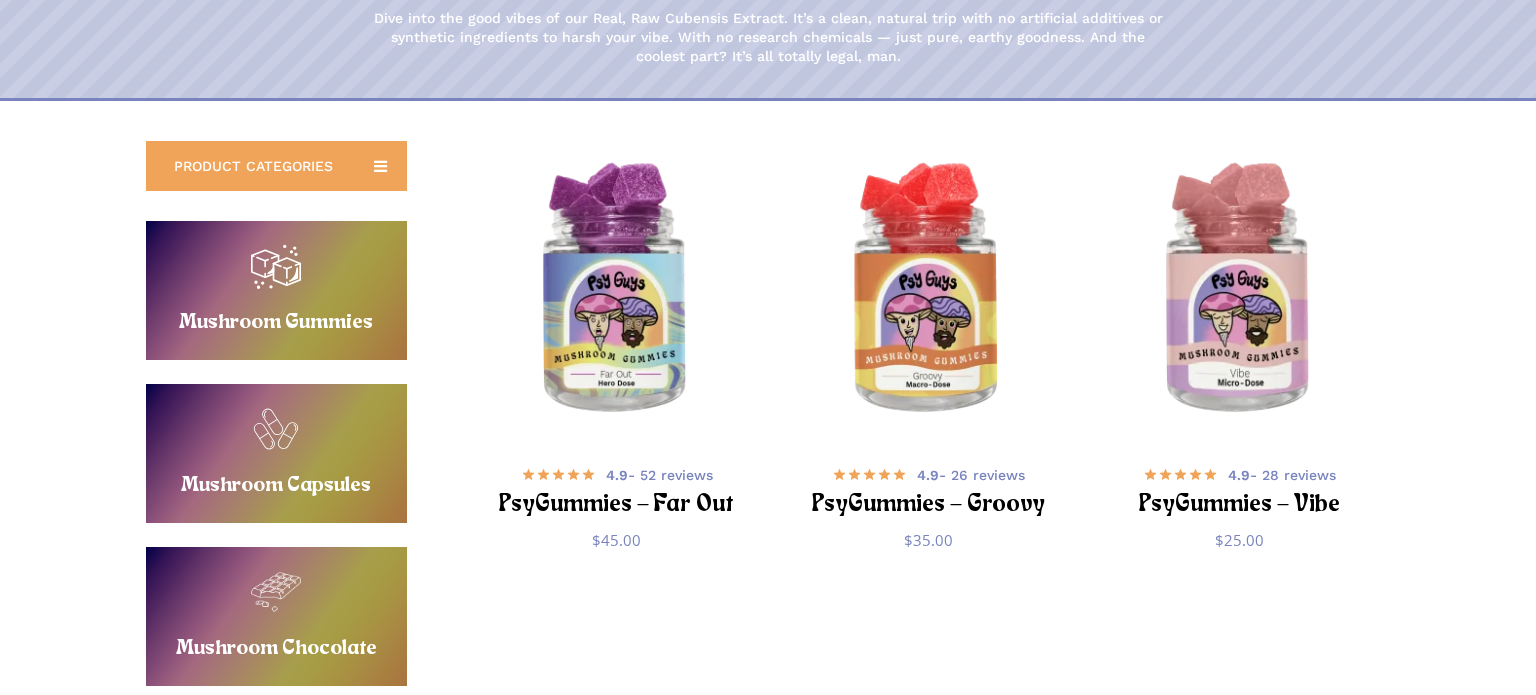click at bounding box center (617, 291) 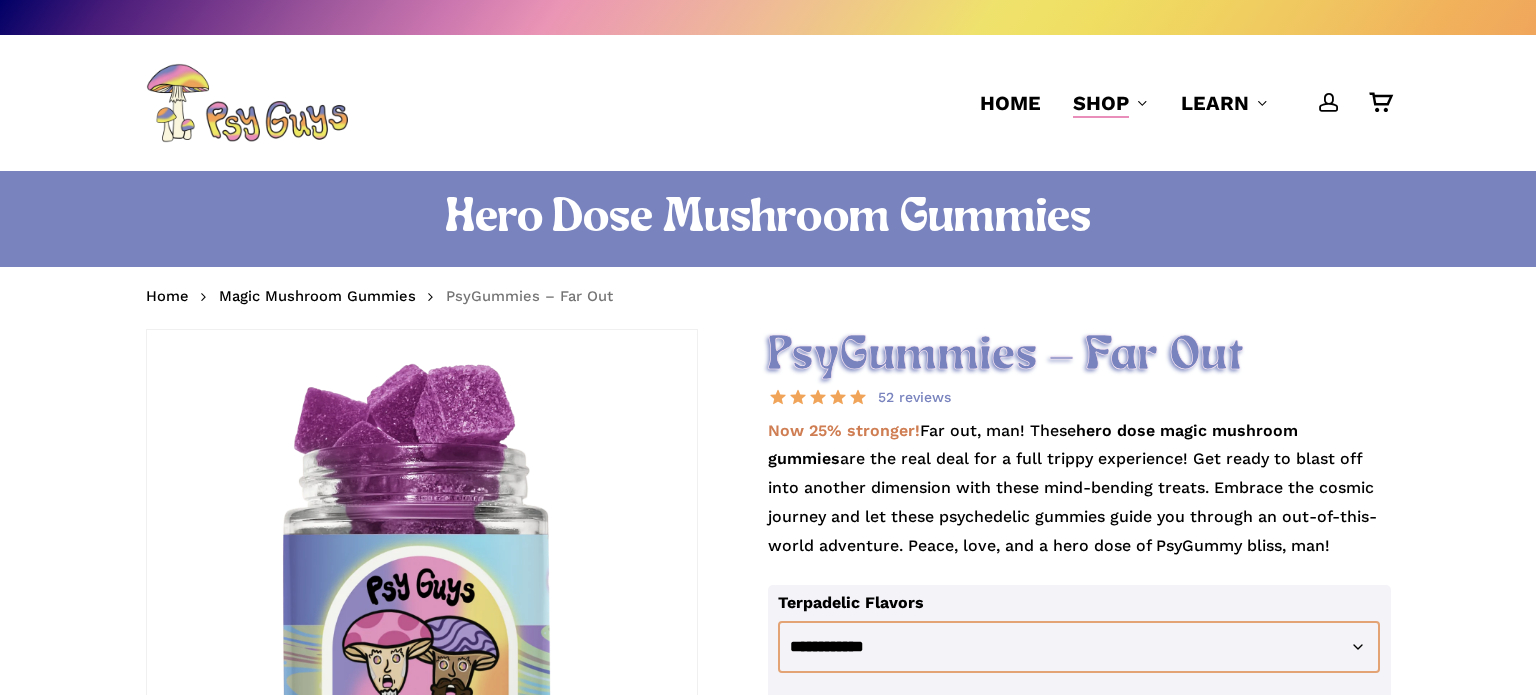 scroll, scrollTop: 0, scrollLeft: 0, axis: both 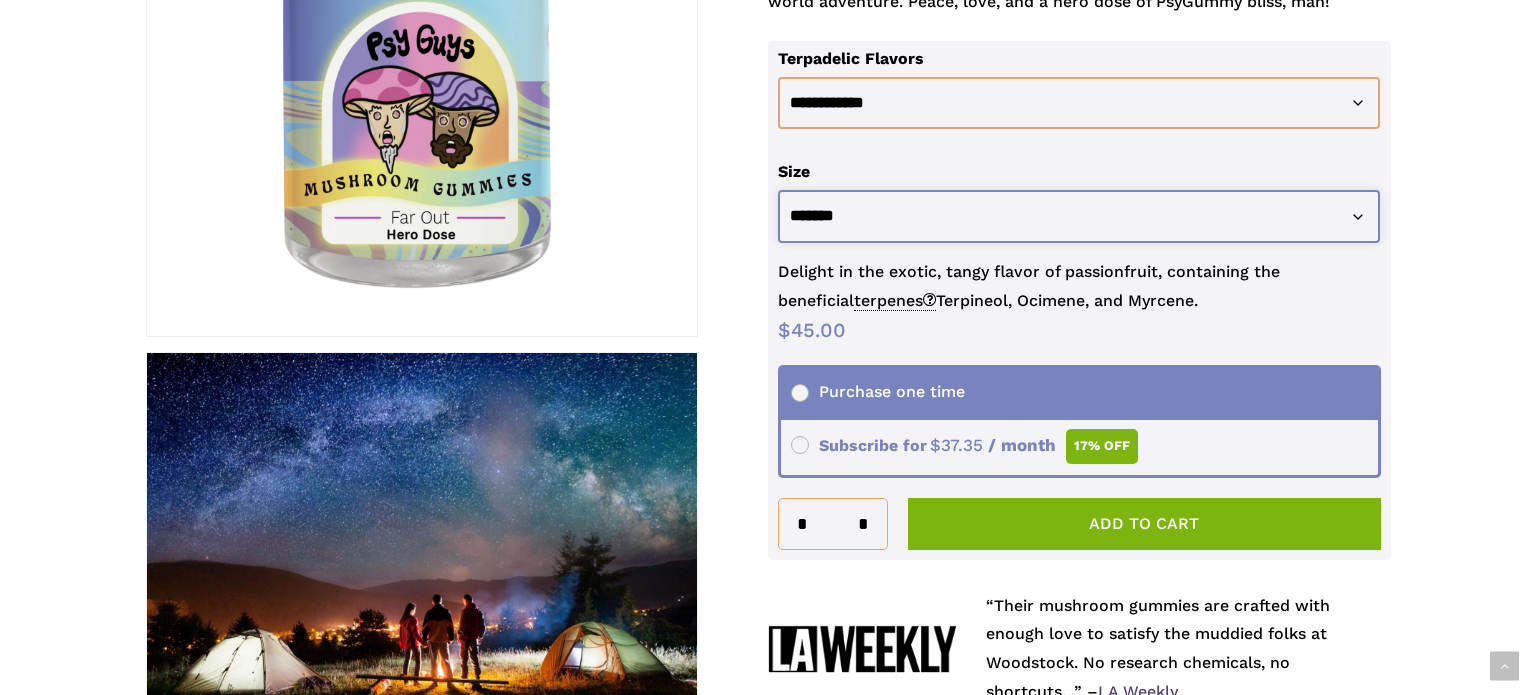 click on "**********" 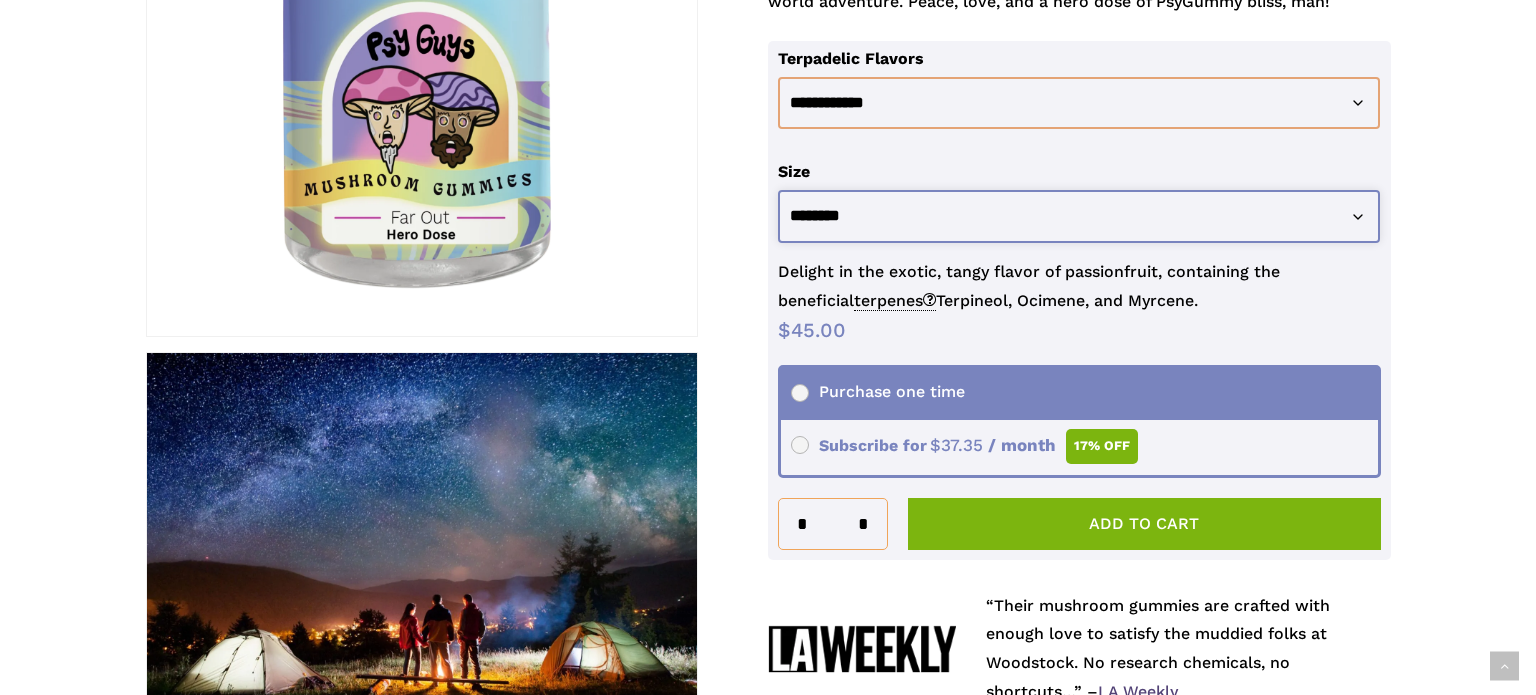 click on "**********" 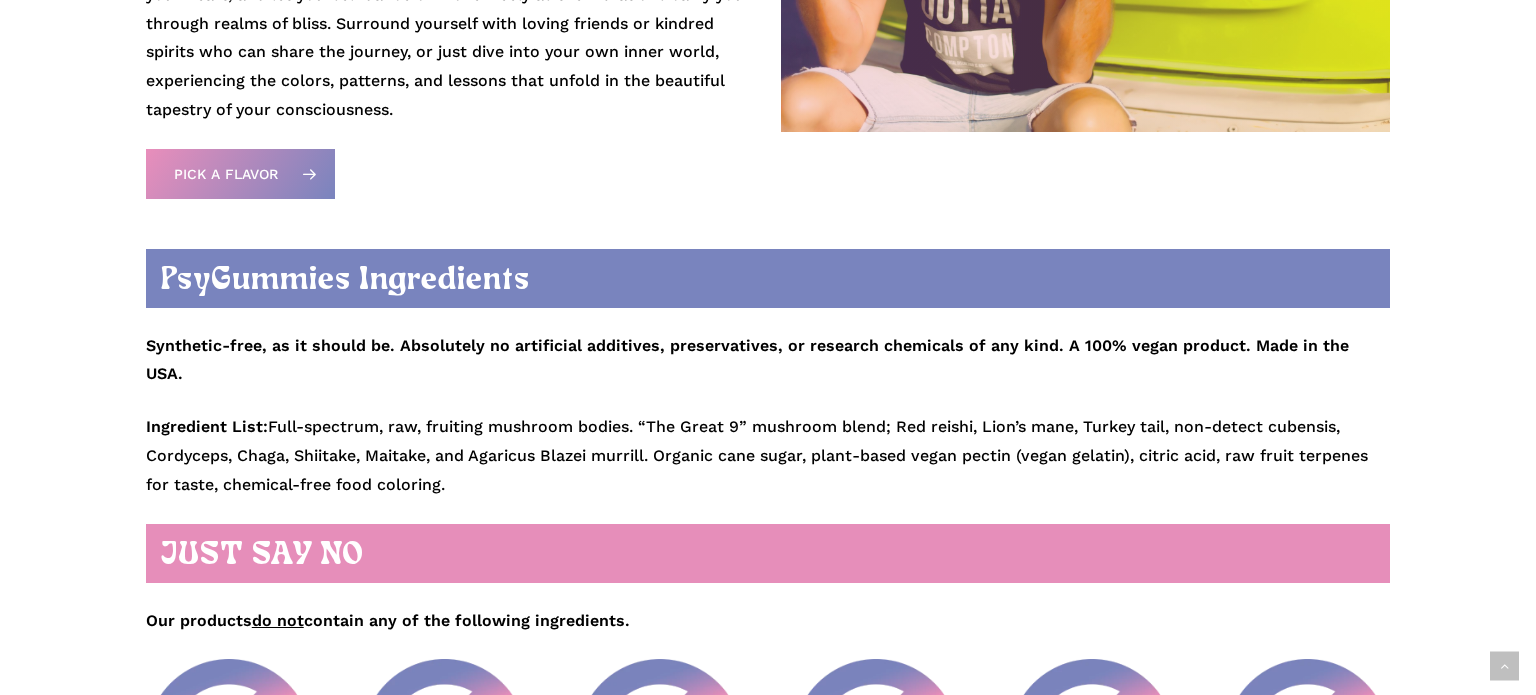 scroll, scrollTop: 2413, scrollLeft: 0, axis: vertical 